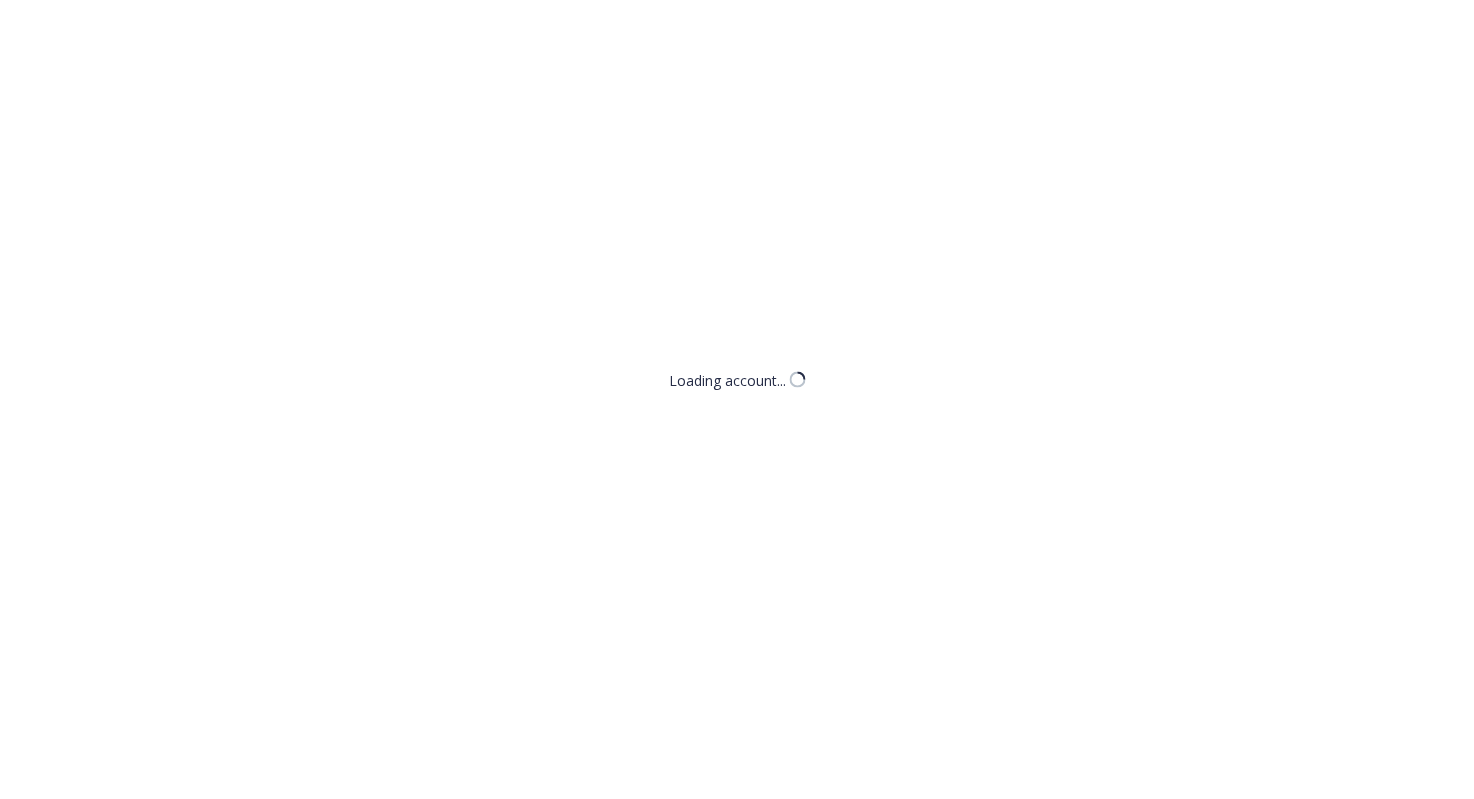 scroll, scrollTop: 0, scrollLeft: 0, axis: both 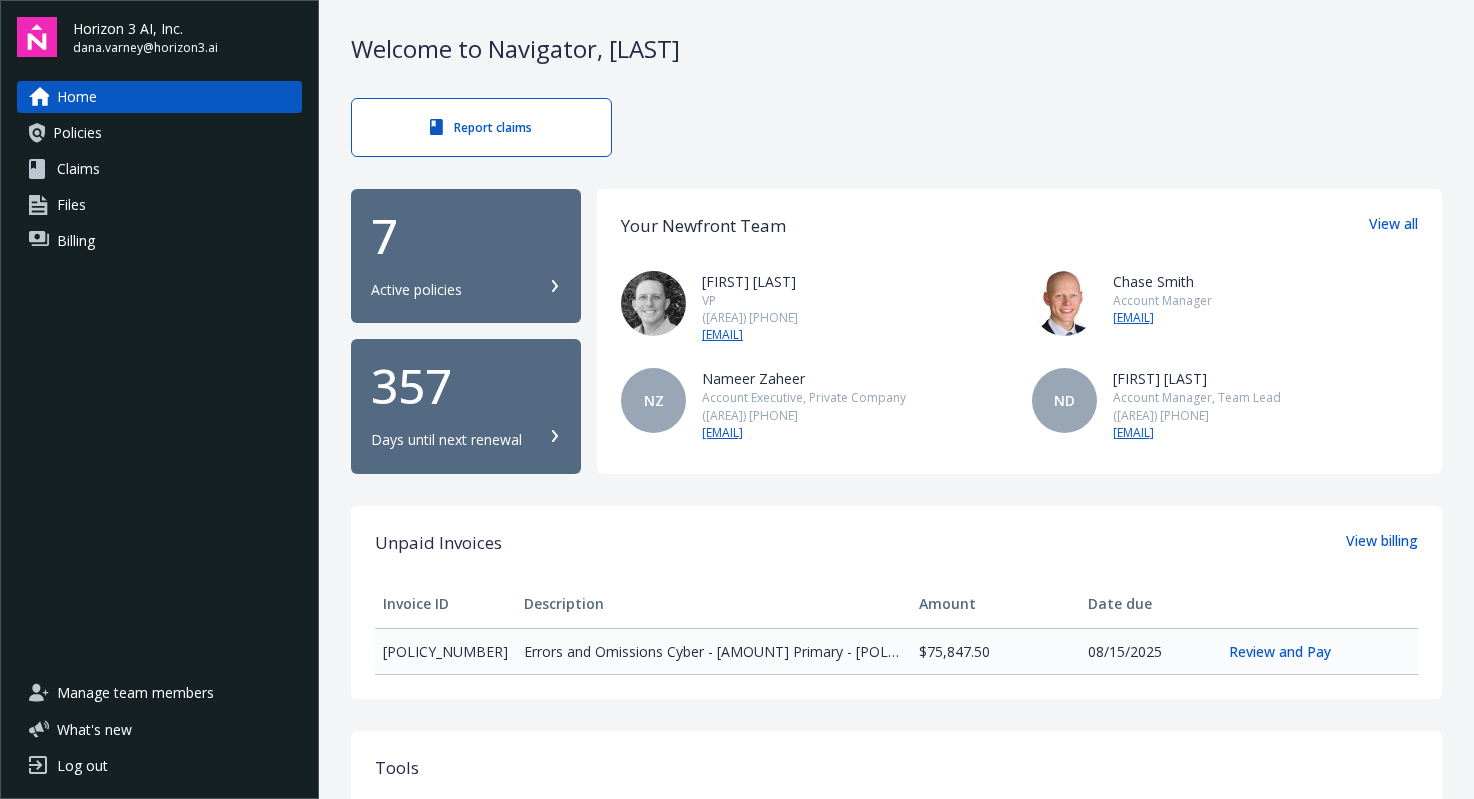 click on "Policies" at bounding box center (159, 133) 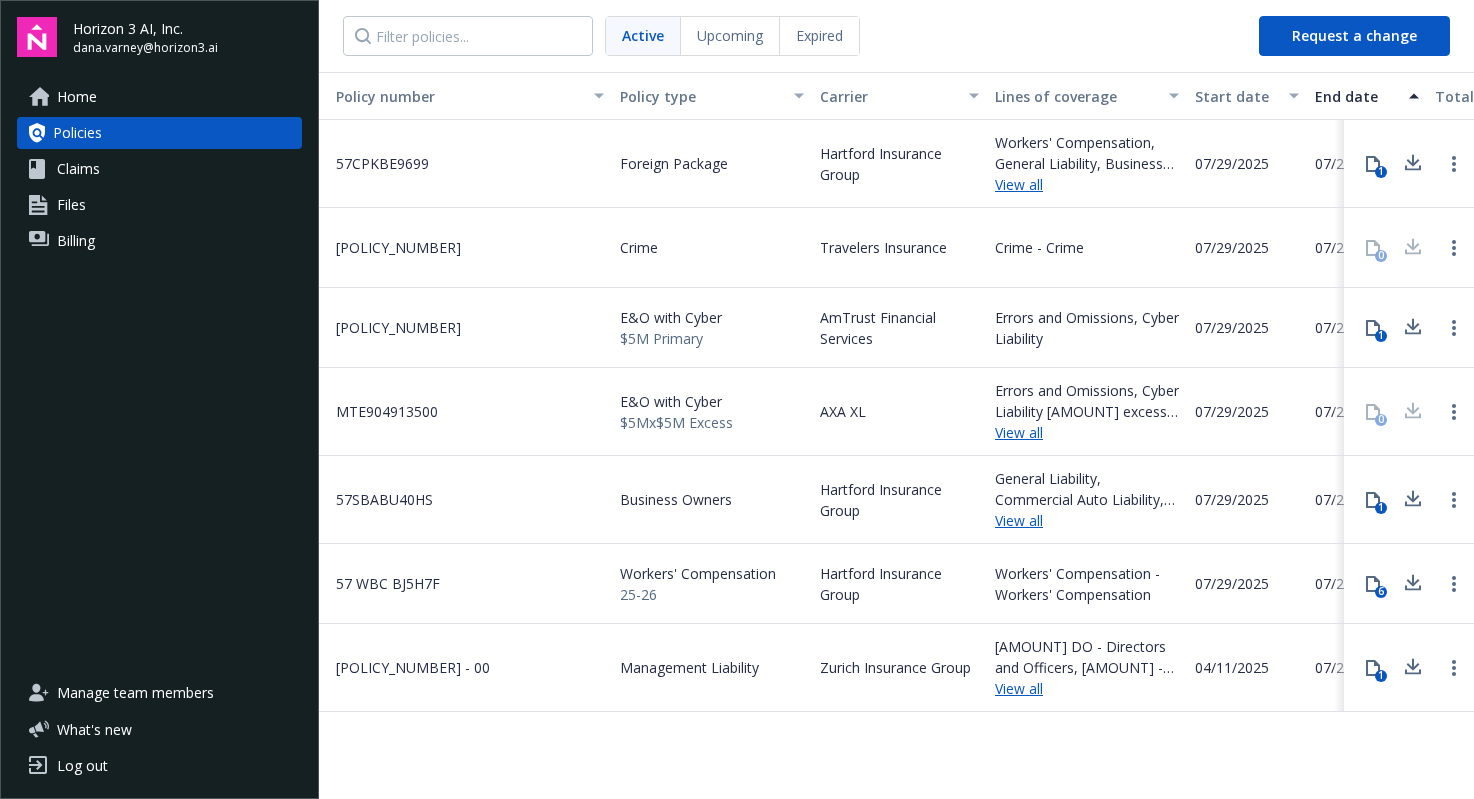 scroll, scrollTop: 0, scrollLeft: 0, axis: both 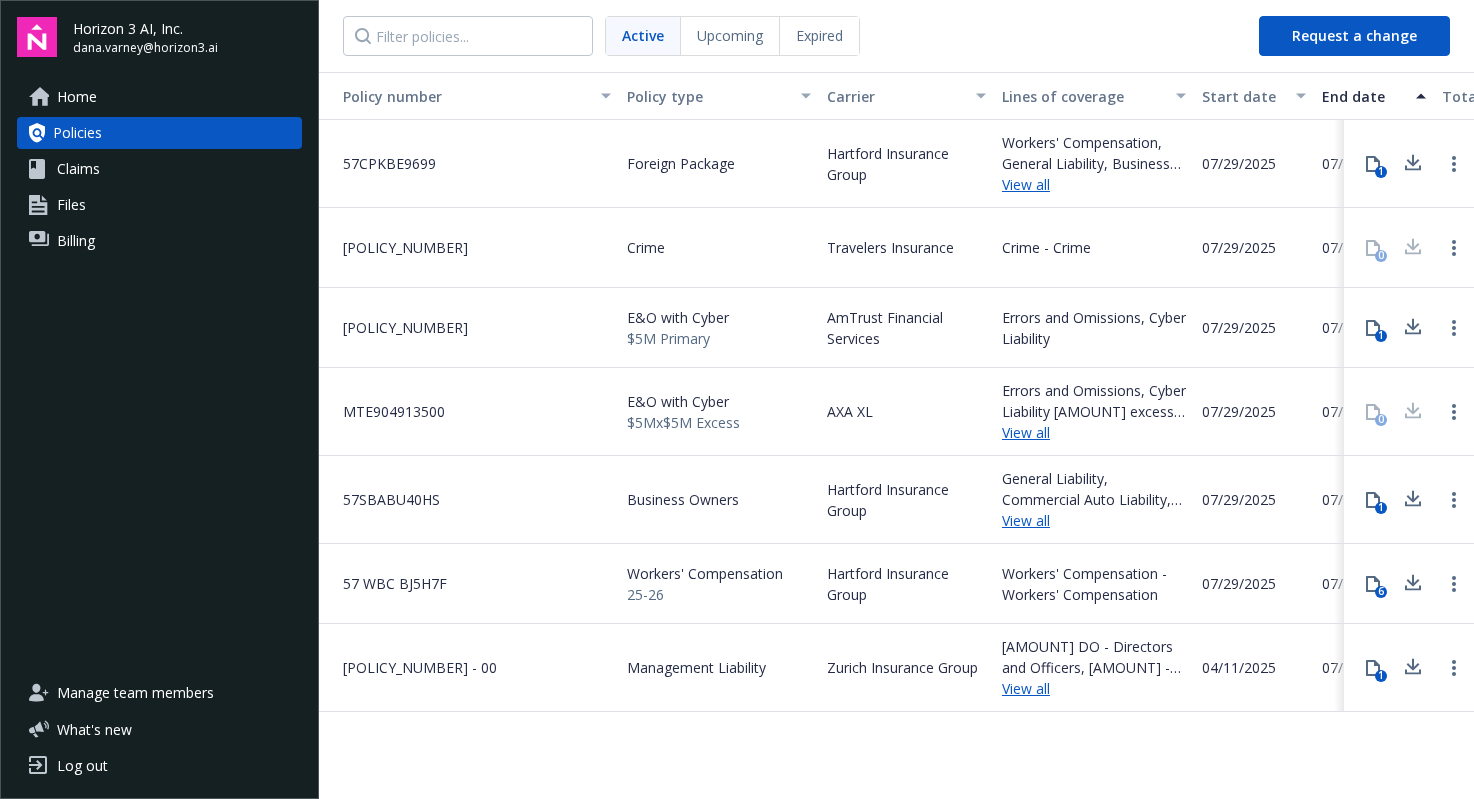 click on "Files" at bounding box center (159, 205) 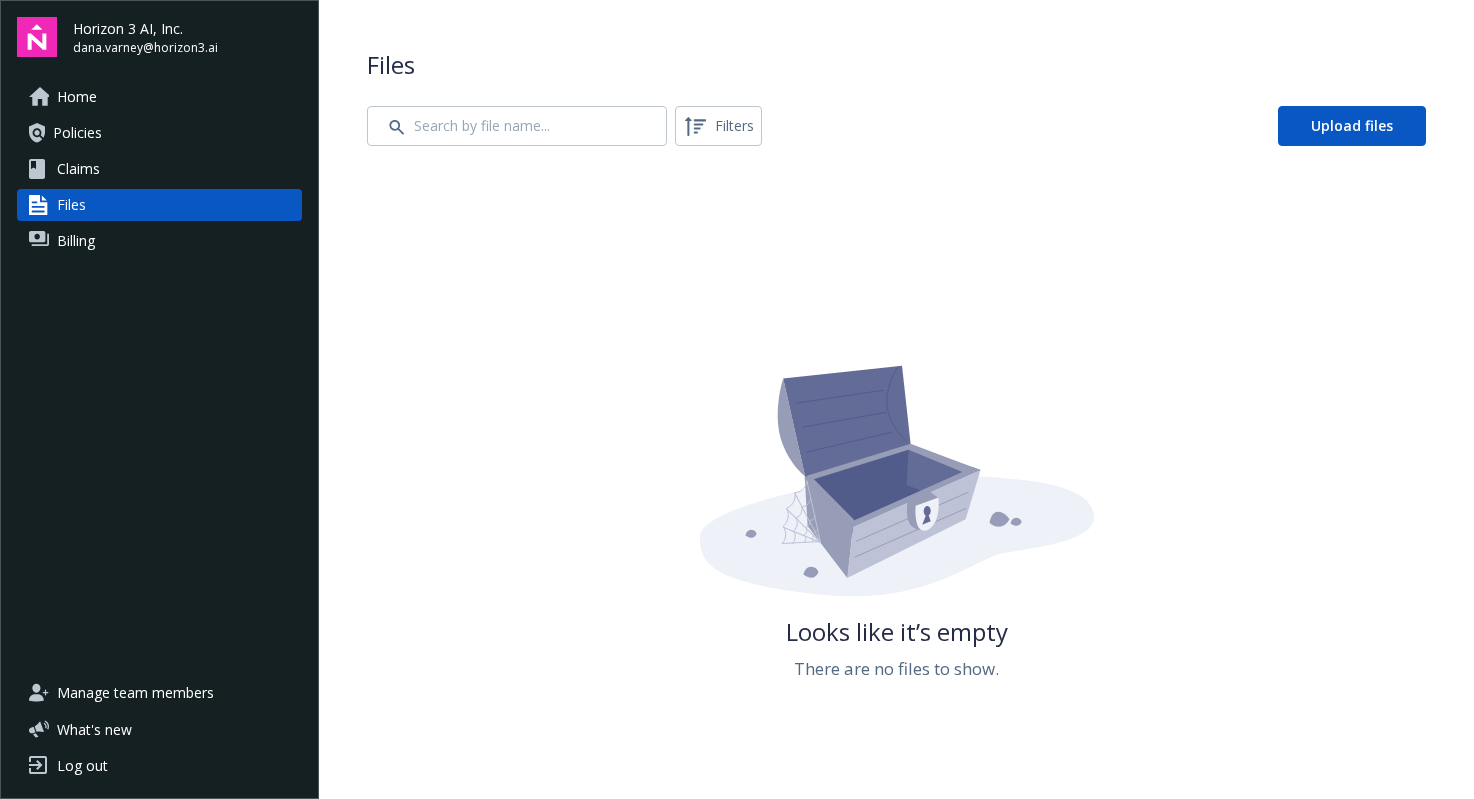 click on "Billing" at bounding box center (159, 241) 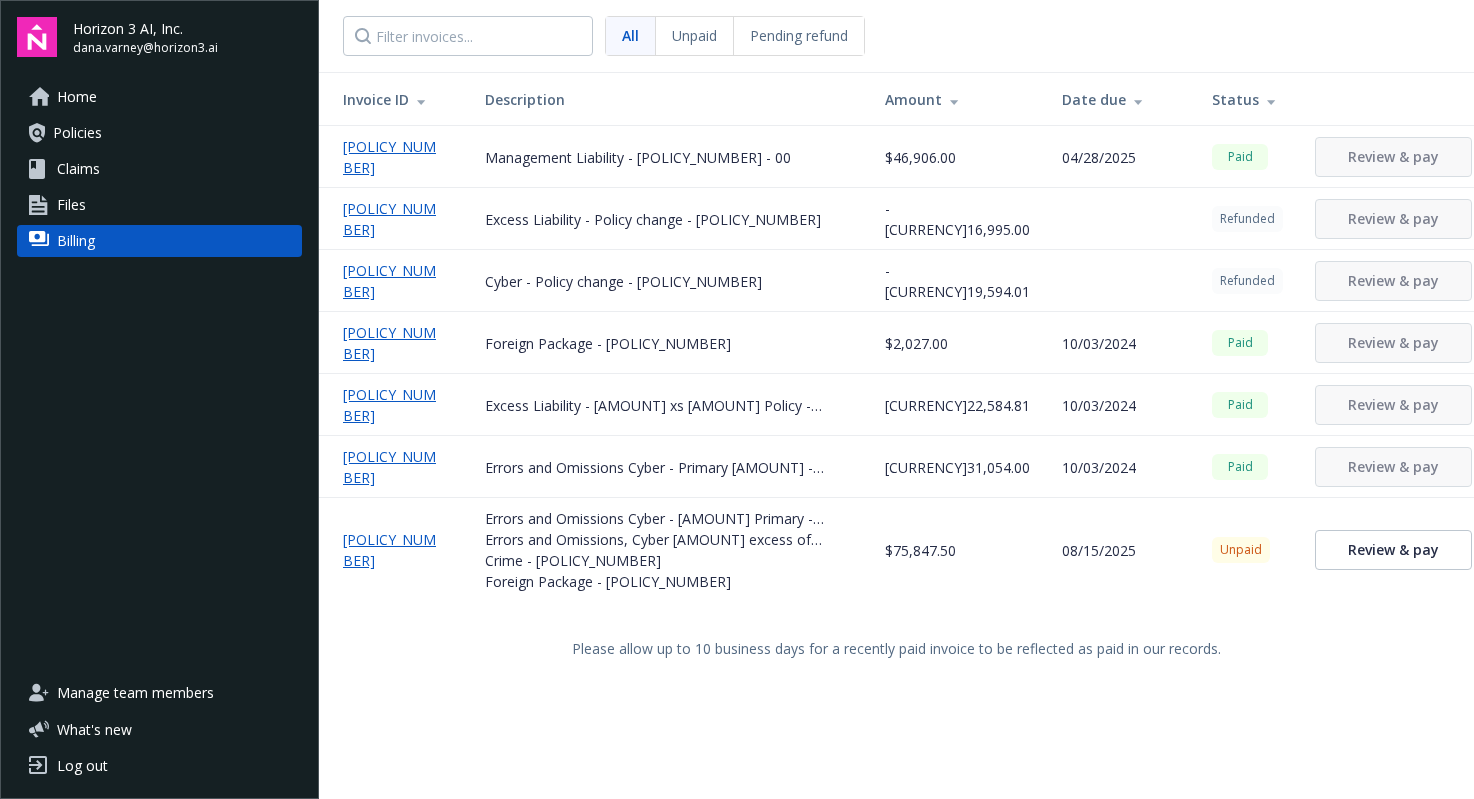 click on "Files" at bounding box center [159, 205] 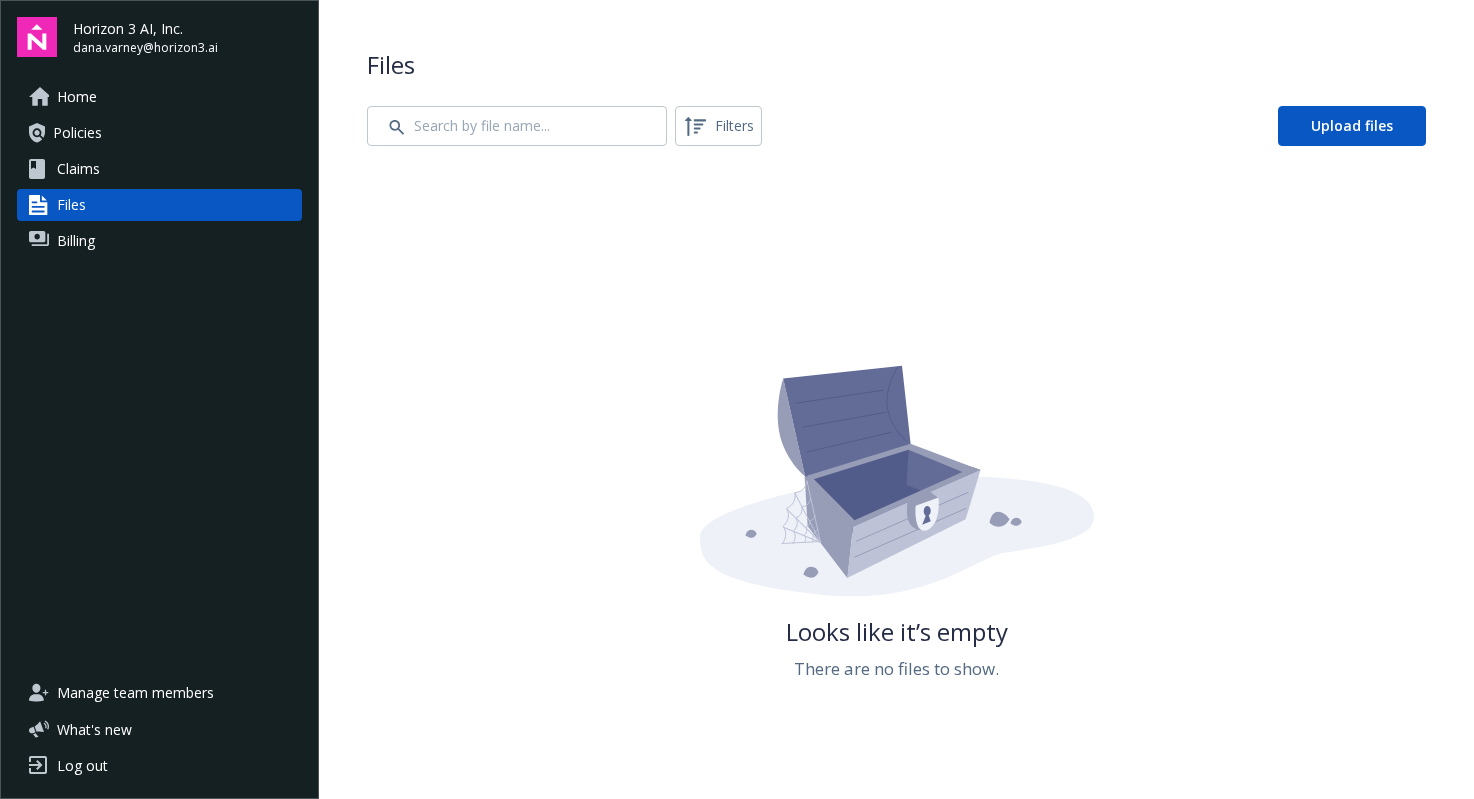 click on "Claims" at bounding box center [159, 169] 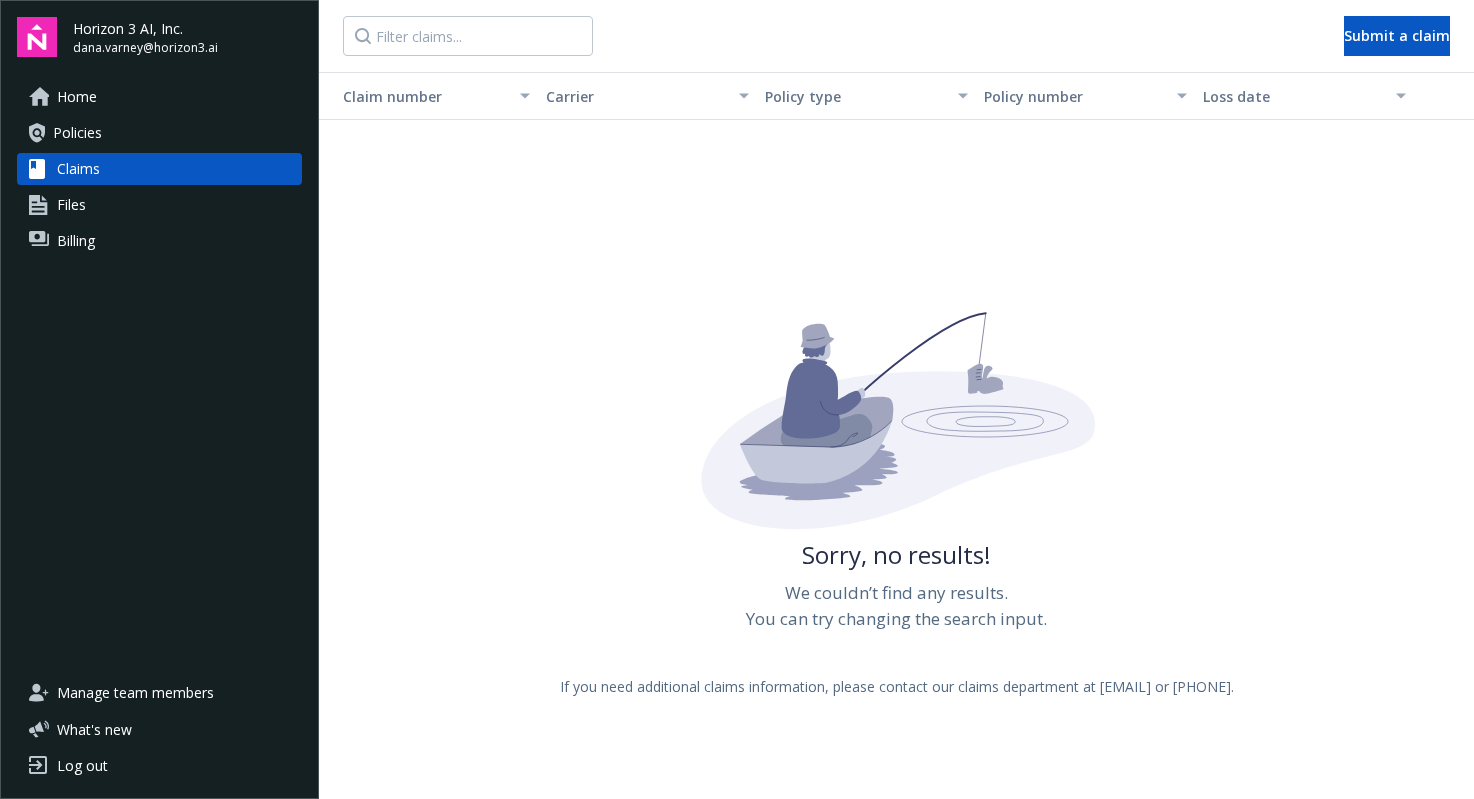 click on "Policies" at bounding box center (159, 133) 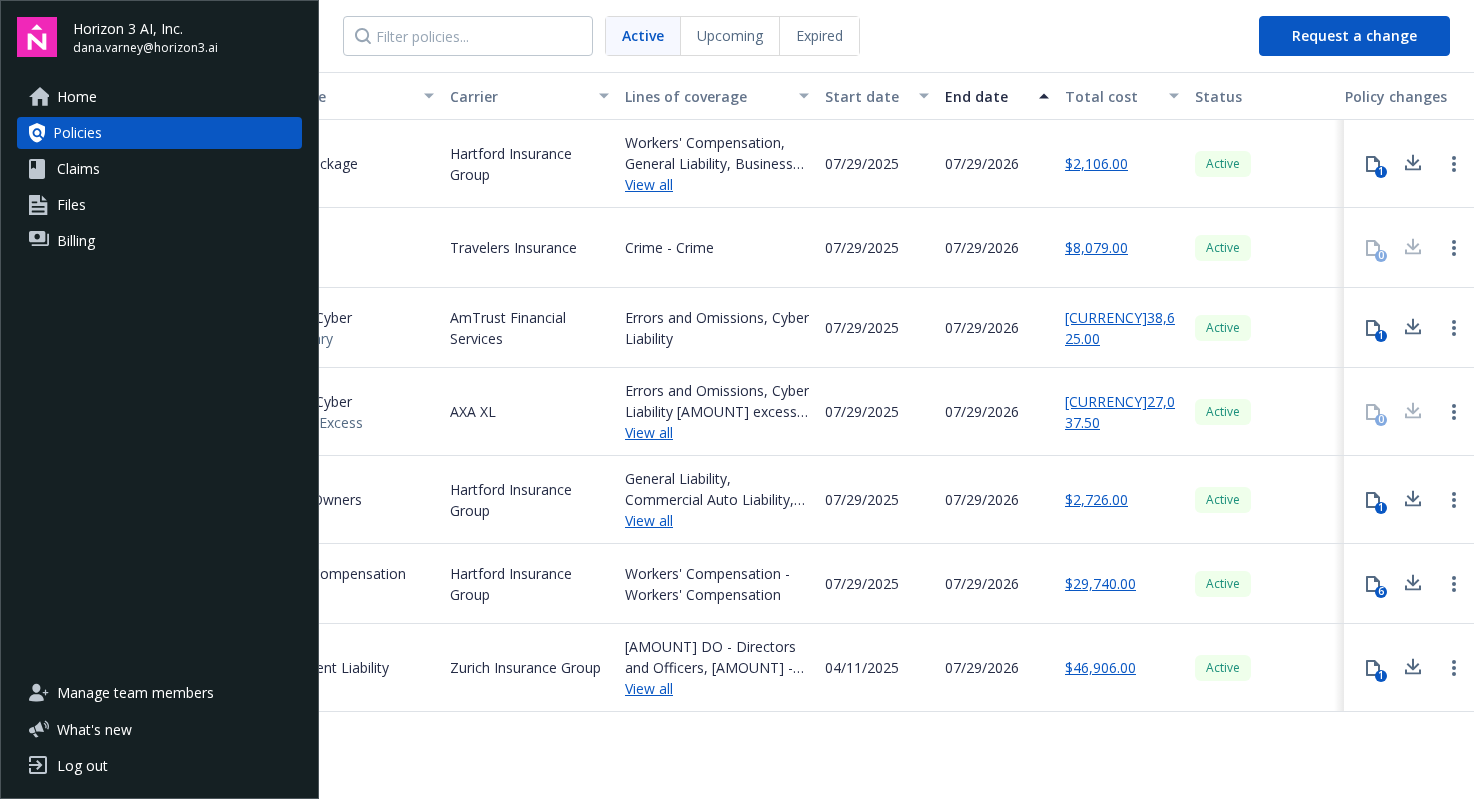 scroll, scrollTop: 0, scrollLeft: 495, axis: horizontal 